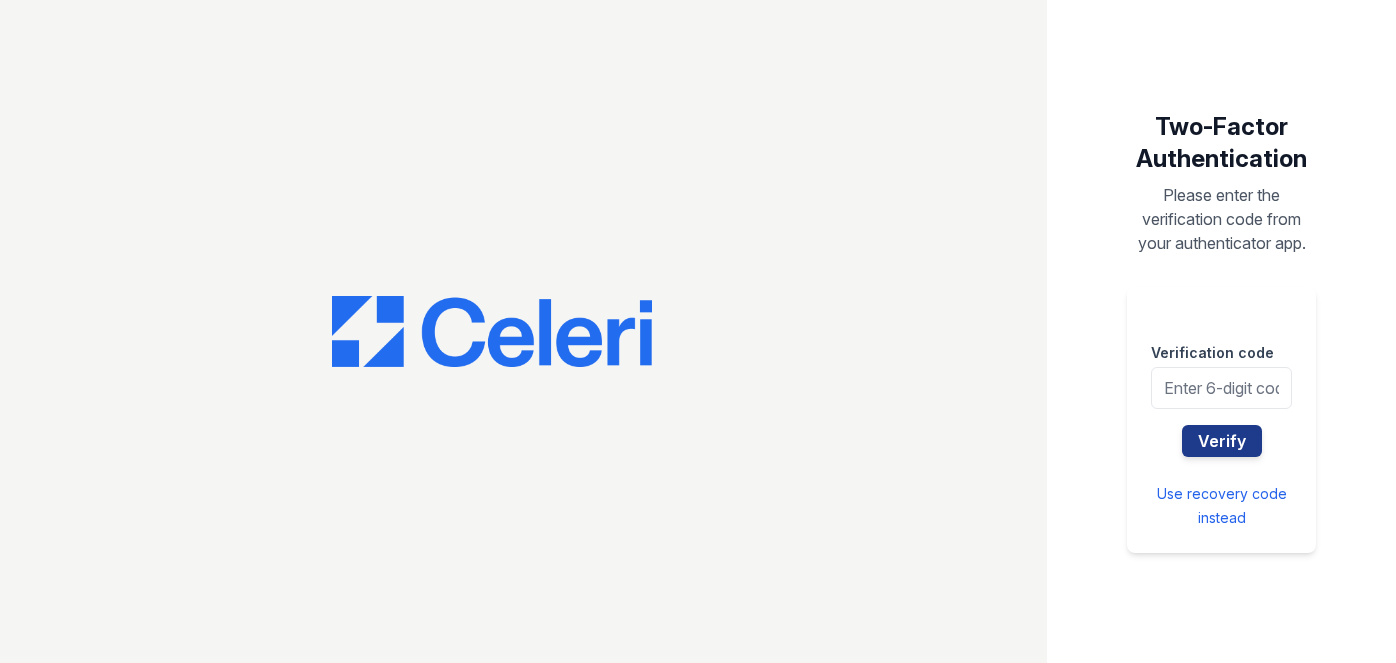 scroll, scrollTop: 0, scrollLeft: 0, axis: both 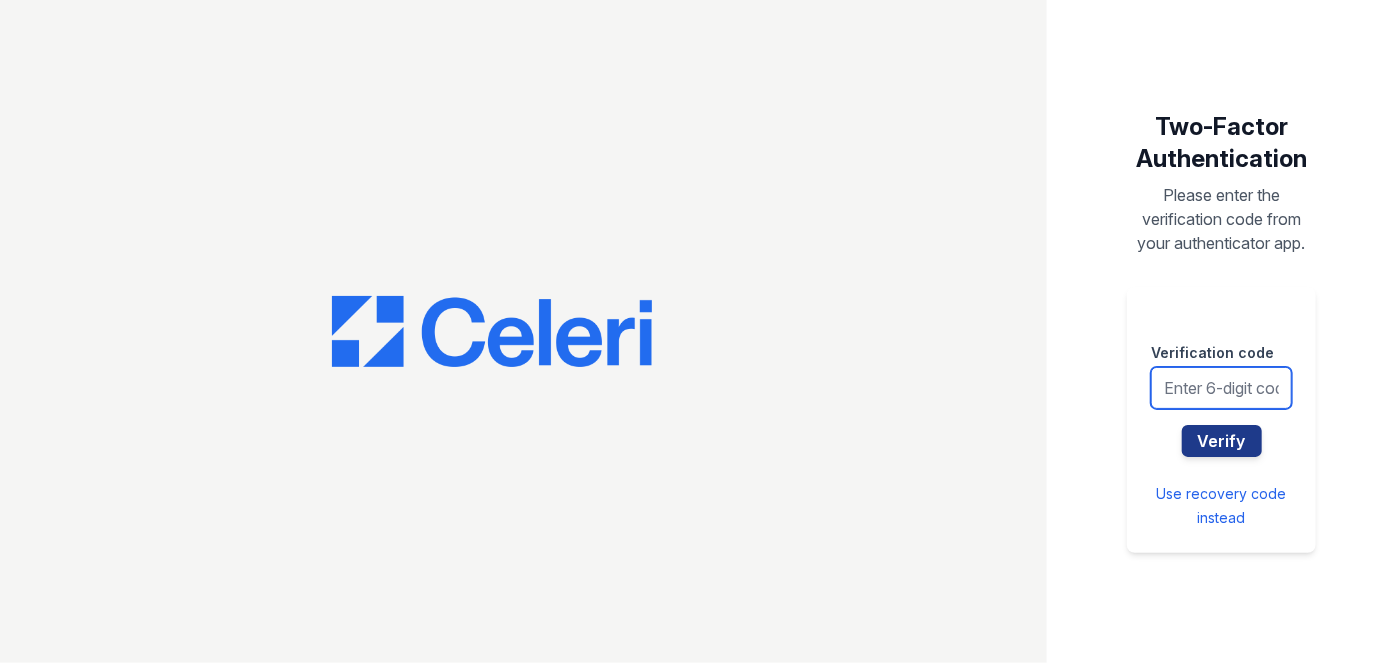 click at bounding box center (1221, 388) 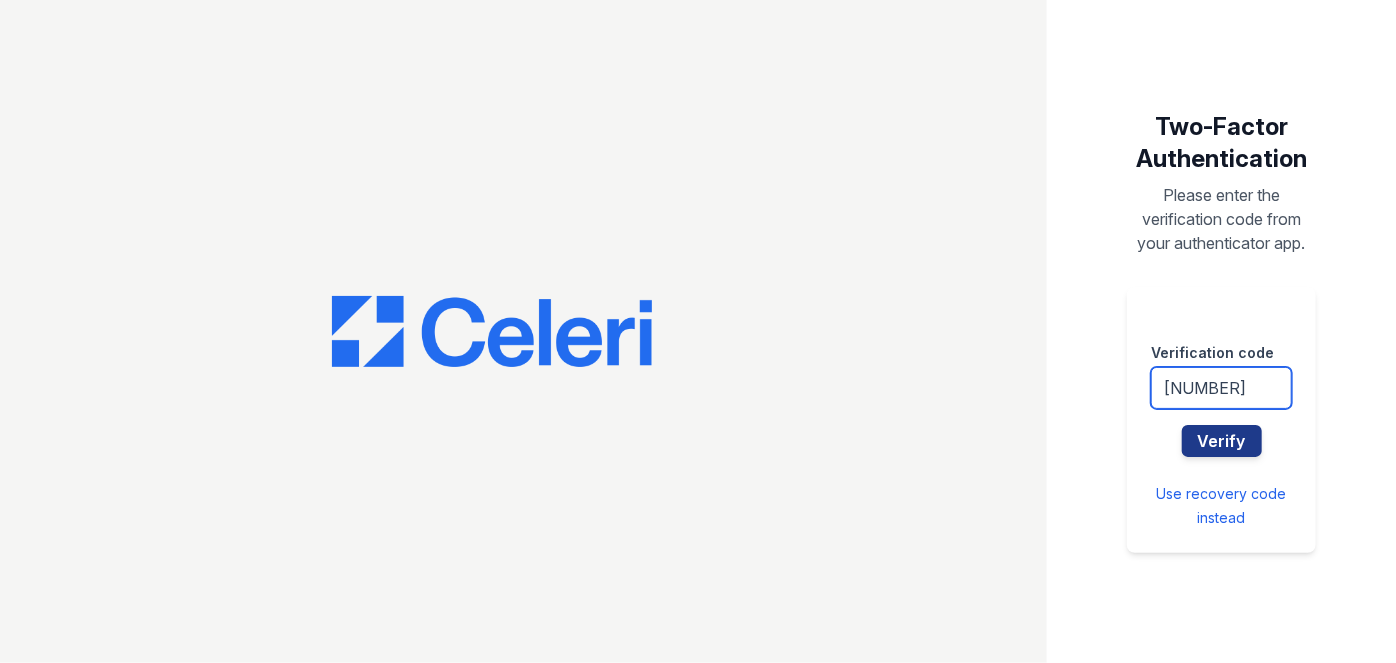 type on "302034" 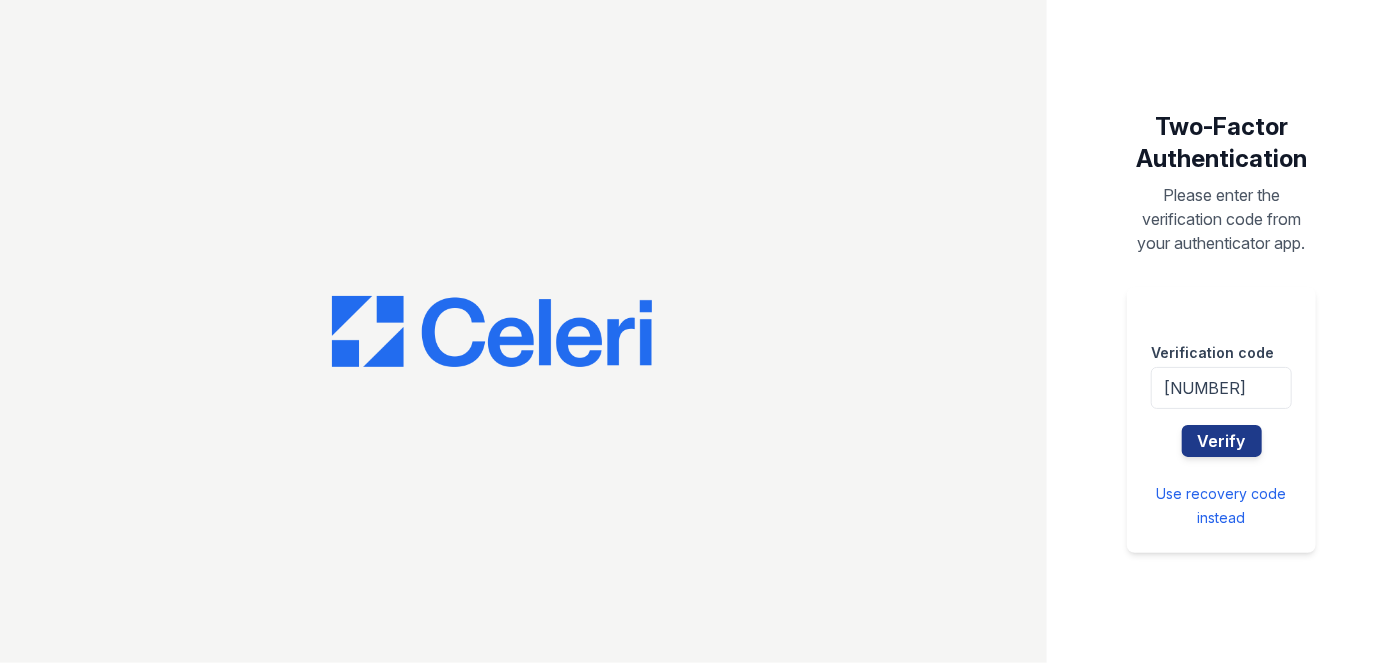 click on "Verification code
302034
Verify
Use recovery code instead" at bounding box center [1221, 420] 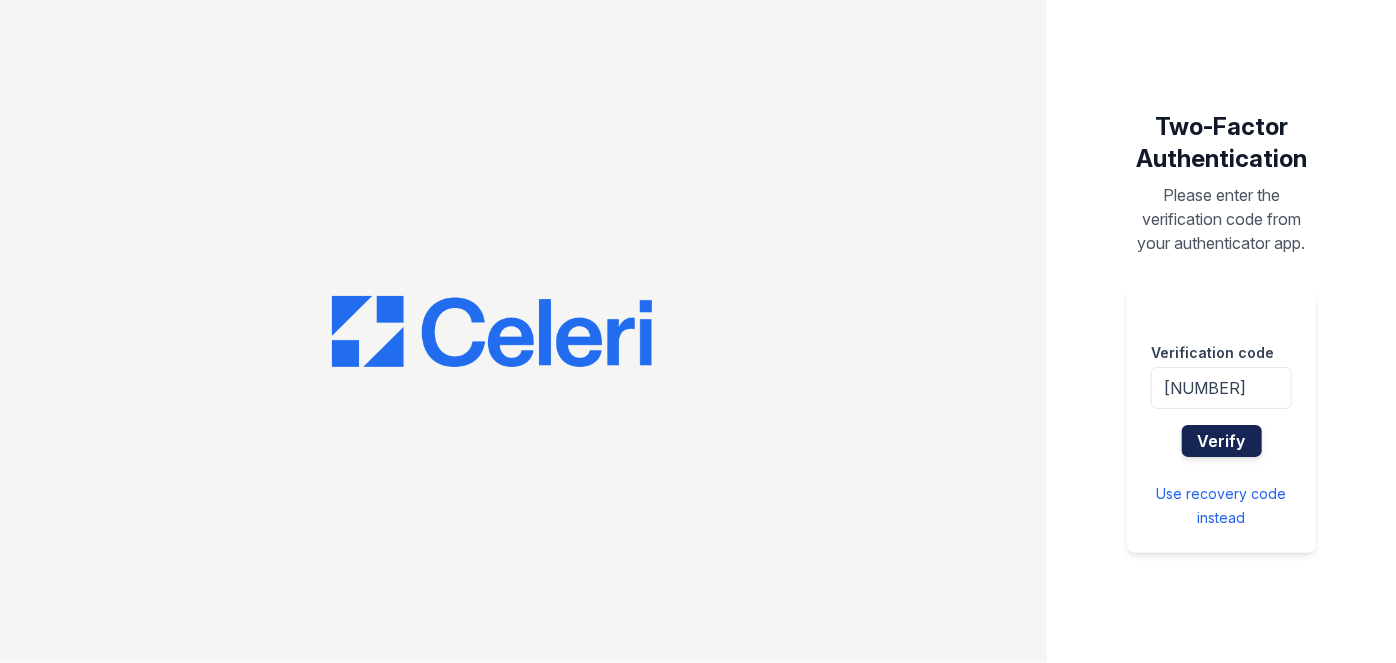 click on "Verify" at bounding box center [1222, 441] 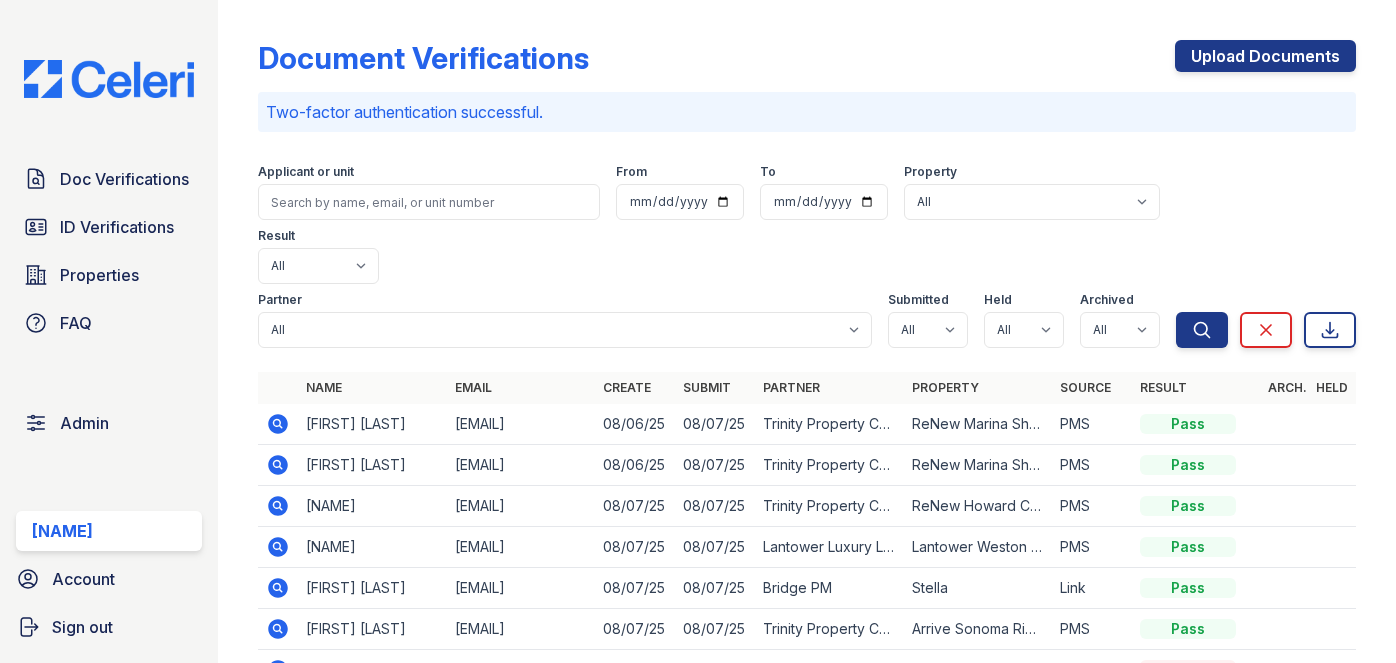 scroll, scrollTop: 0, scrollLeft: 0, axis: both 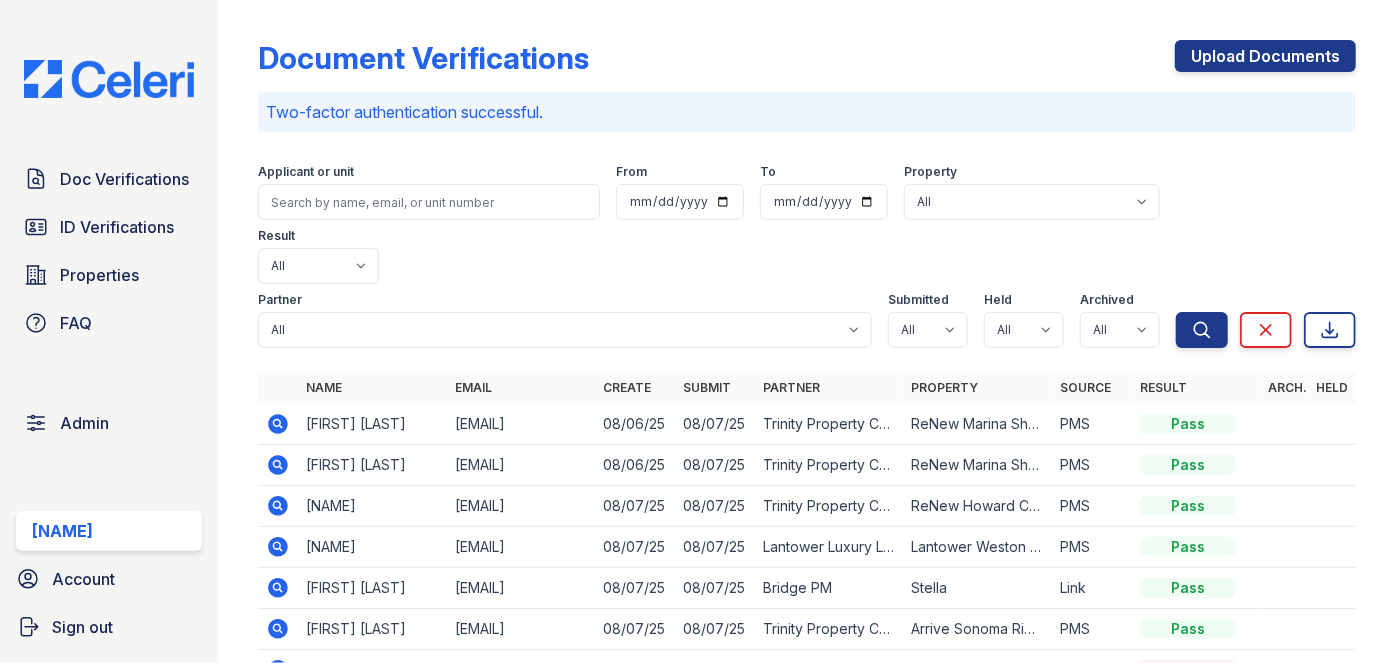 click 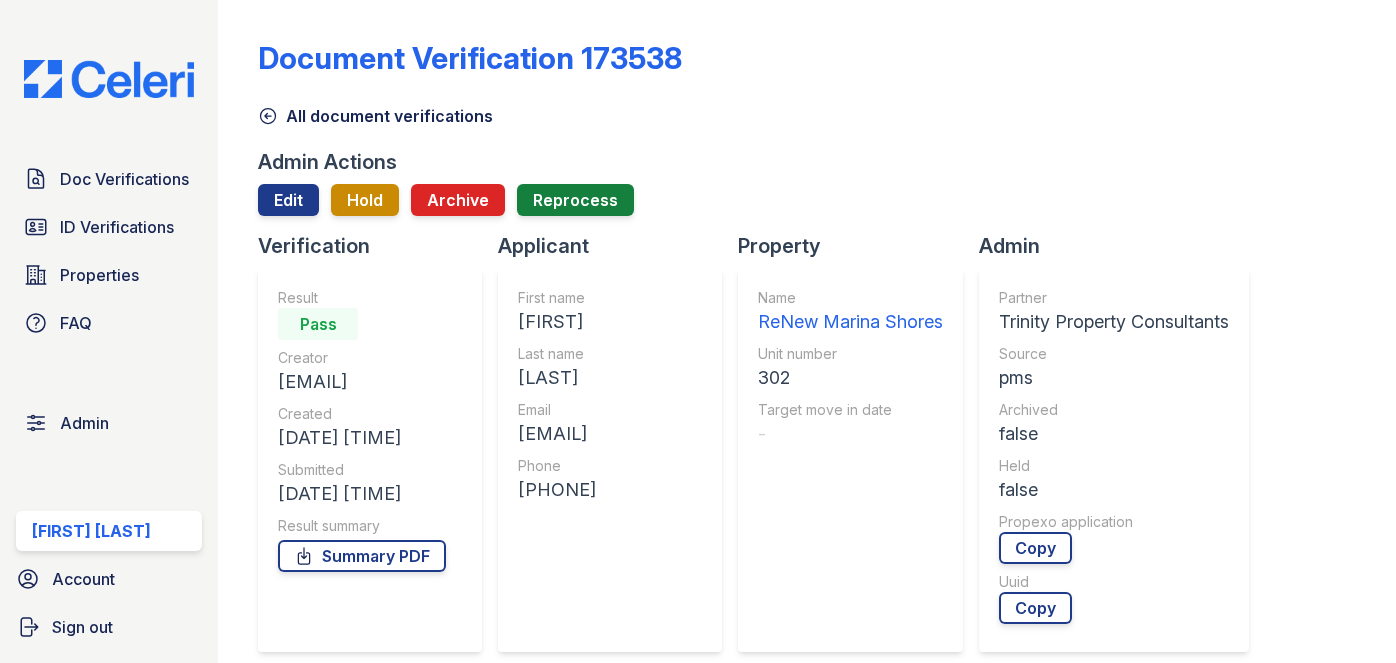 scroll, scrollTop: 0, scrollLeft: 0, axis: both 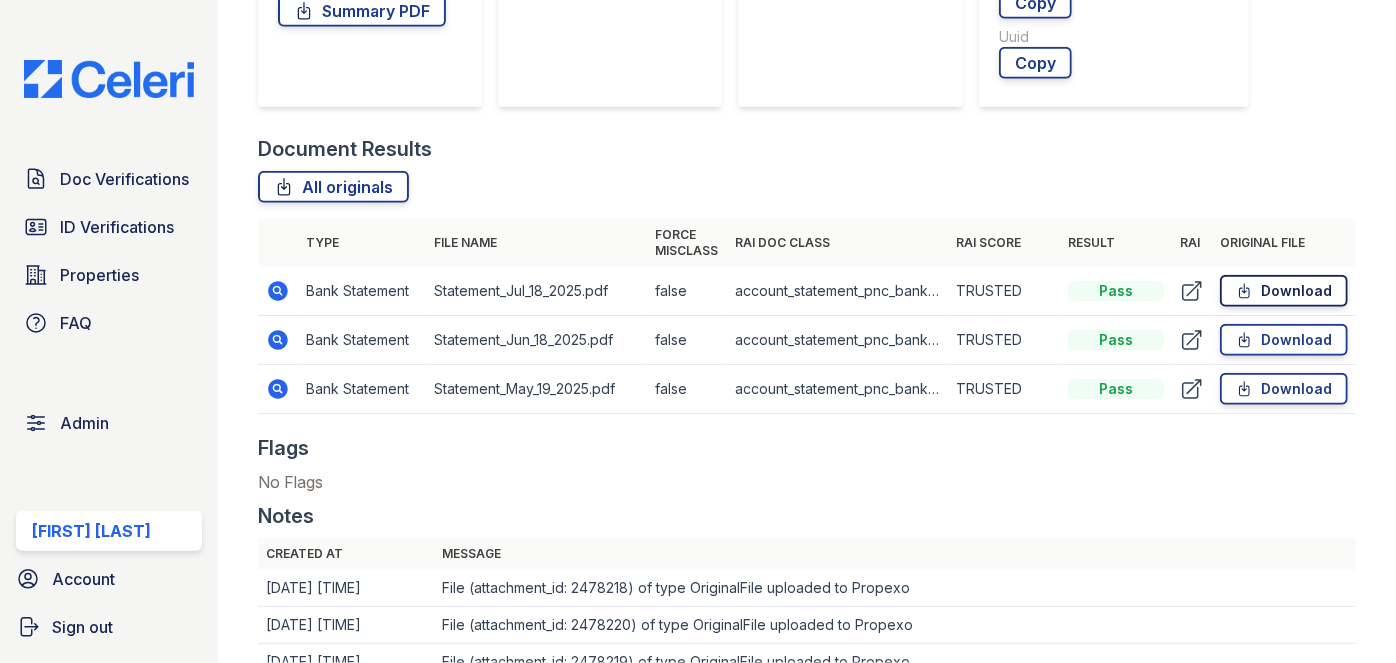 click on "Download" at bounding box center (1284, 291) 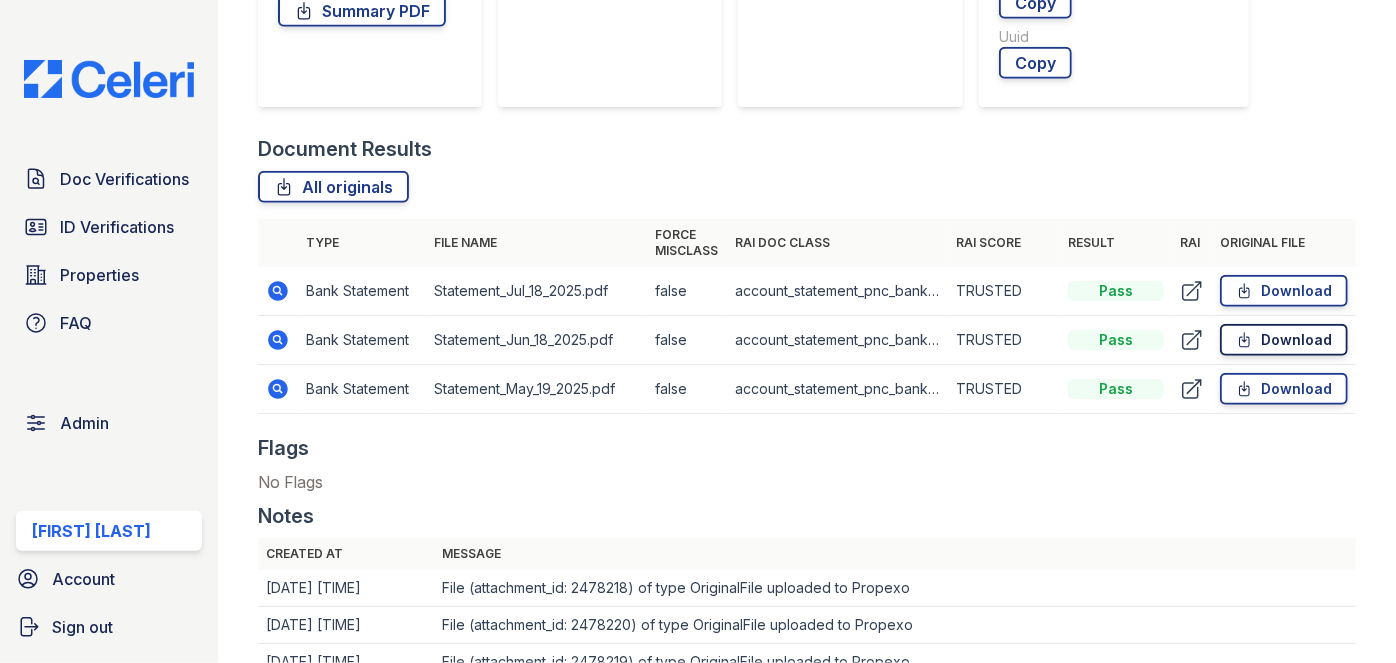 click on "Download" at bounding box center [1284, 340] 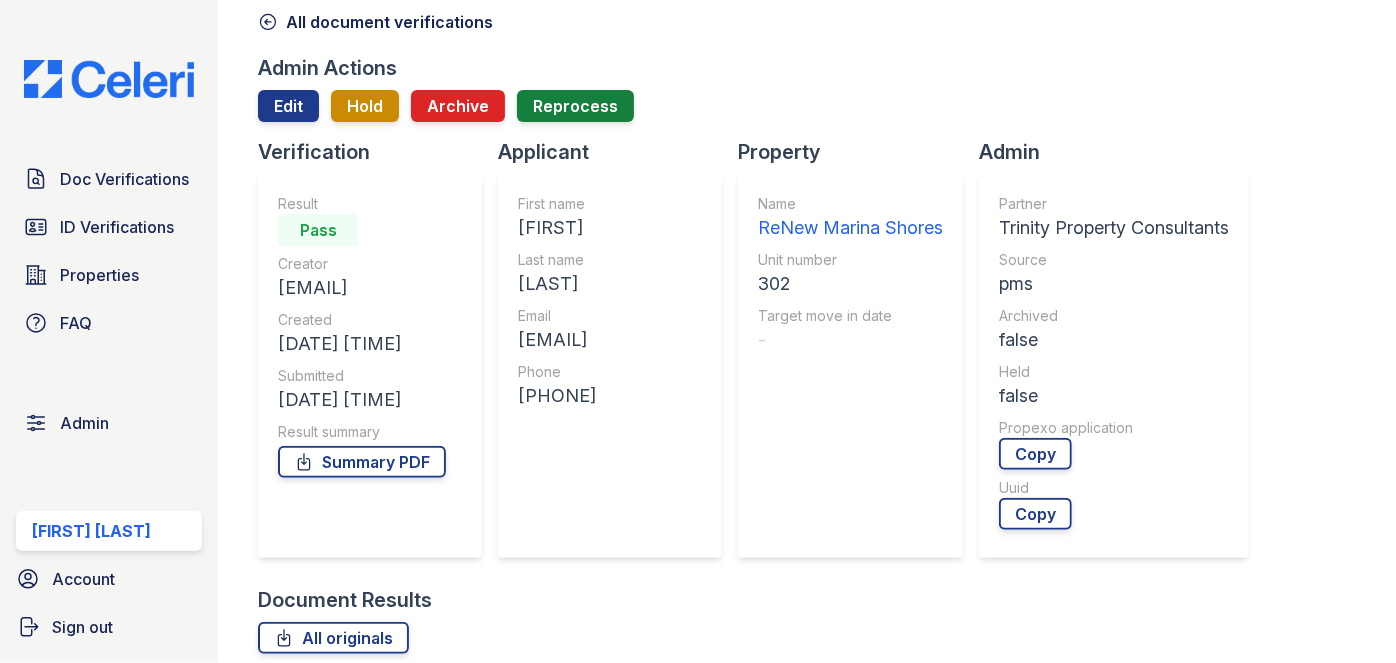 scroll, scrollTop: 0, scrollLeft: 0, axis: both 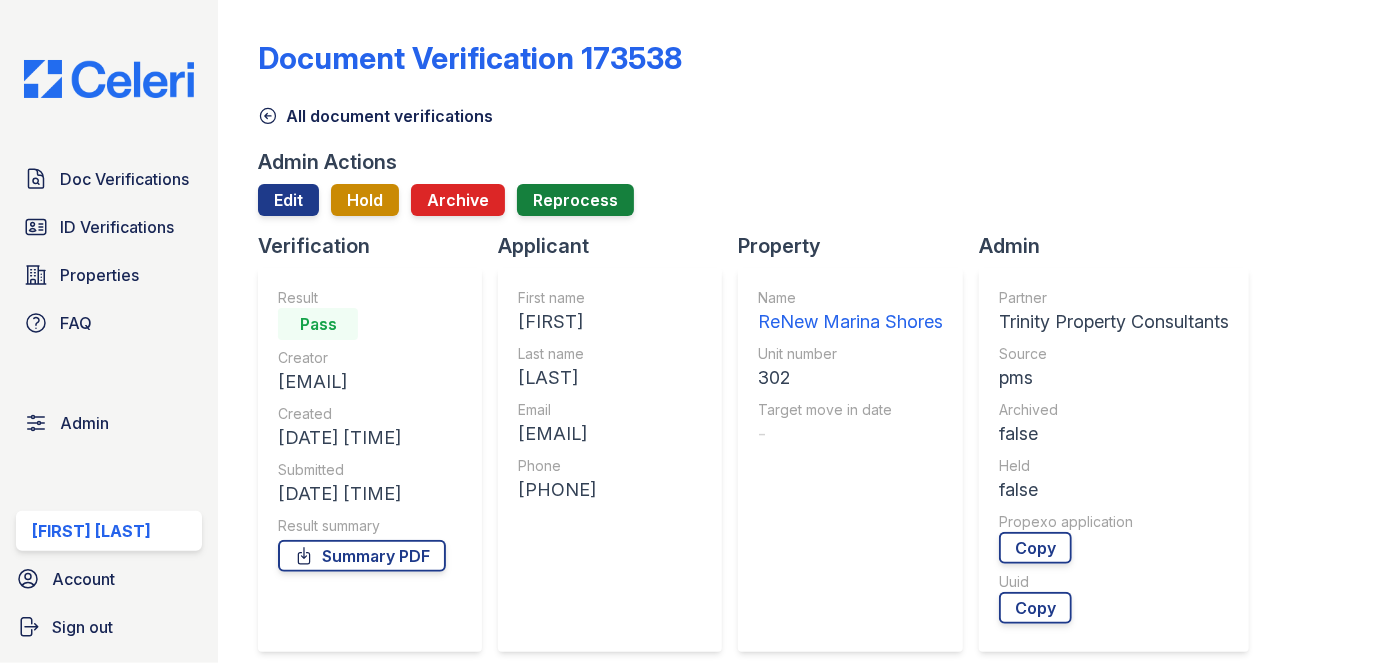 click on "Document Verification 173538
All document verifications
Admin Actions
Edit
Hold
Archive
Reprocess
Verification
Result
Pass
Creator
mgt1@iu.edu
Created
08/06/25 05:10:26 PM
Submitted
08/07/25 01:20:10 AM
Result summary
Summary PDF
Applicant
First name
Lauren
Last name
Thompson
Email
mgt1@iu.edu
Phone
+19086271189
Property
Name
ReNew Marina Shores
Unit number
302
Target move in date
-
Admin
Partner
Trinity Property Consultants
Source" at bounding box center [807, 903] 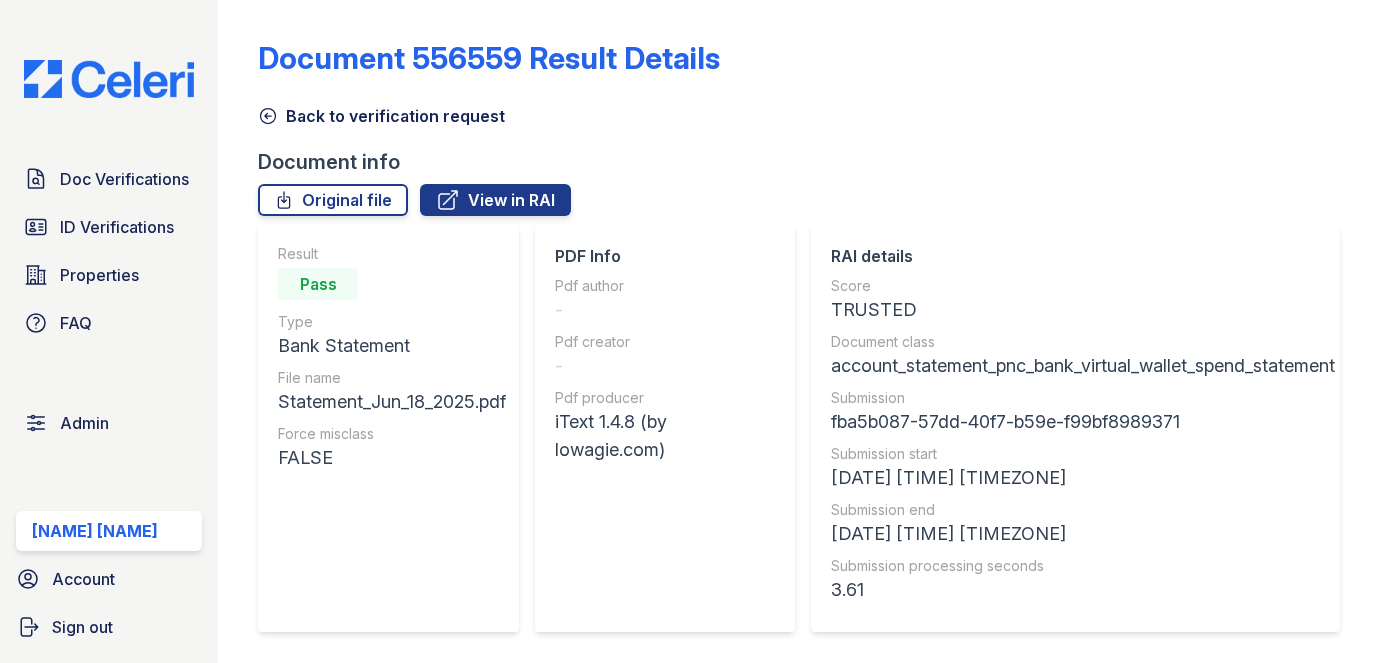 scroll, scrollTop: 0, scrollLeft: 0, axis: both 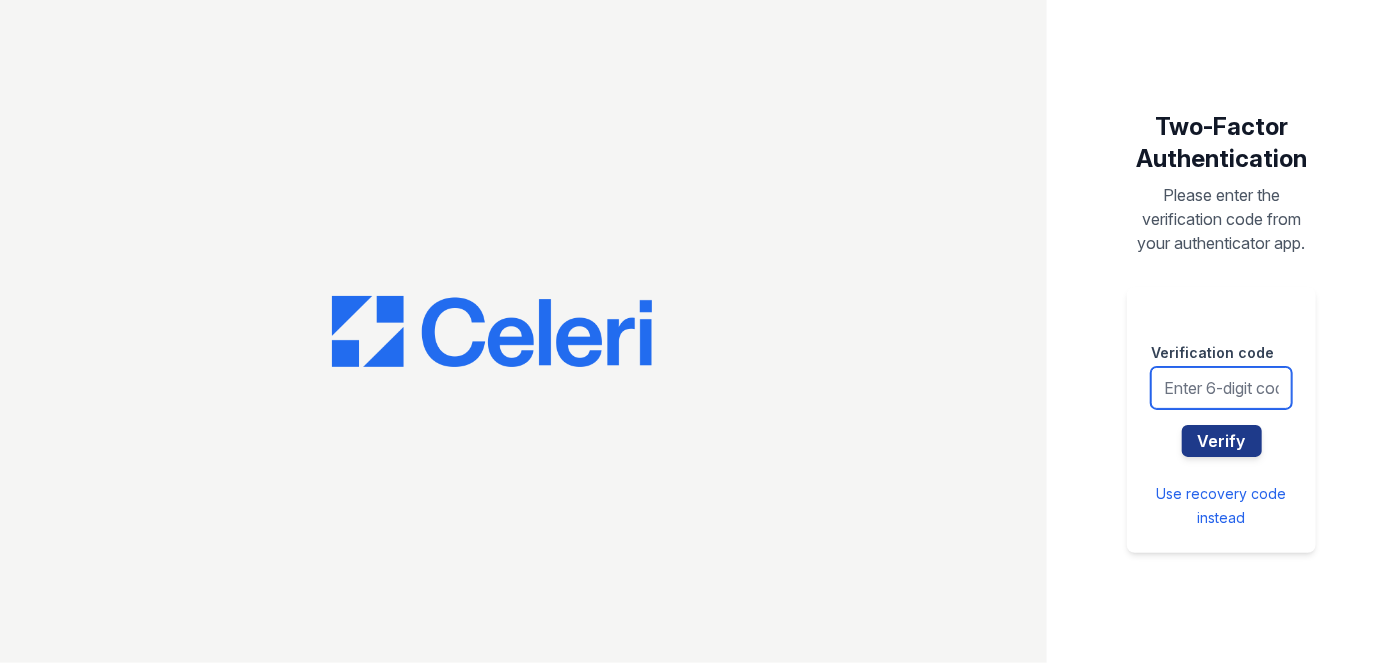 click at bounding box center (1221, 388) 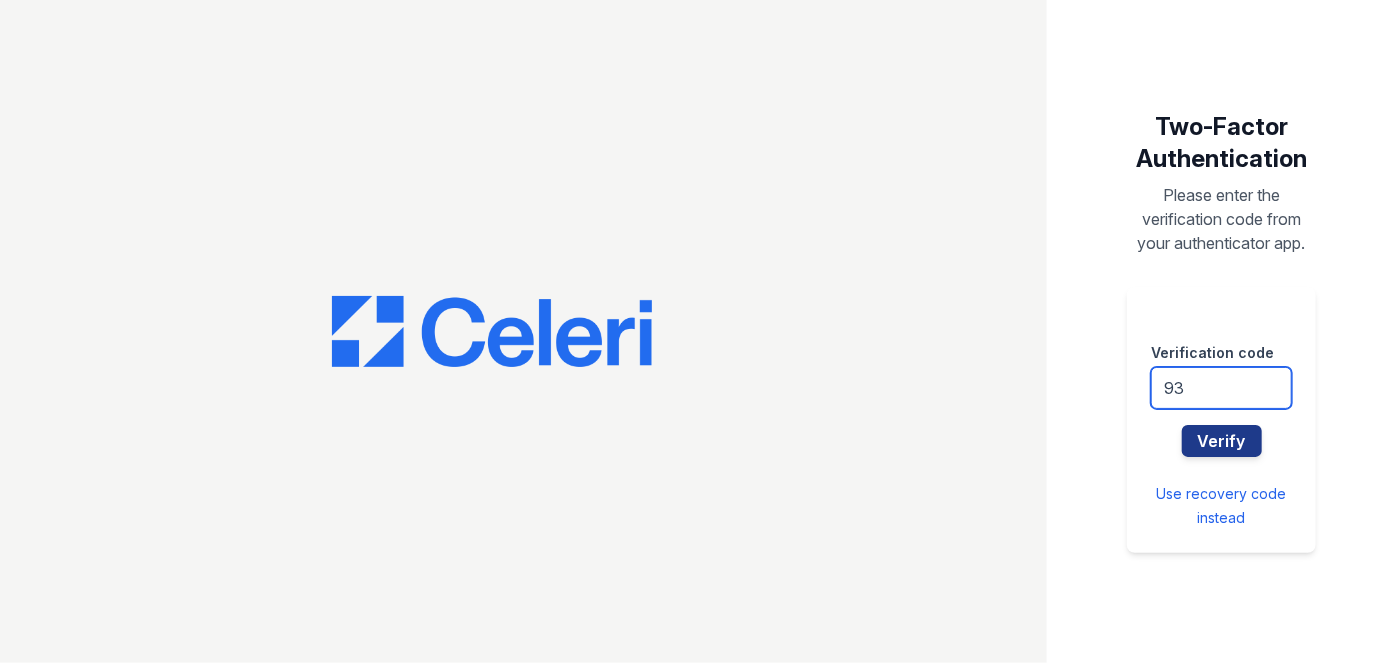 type on "9" 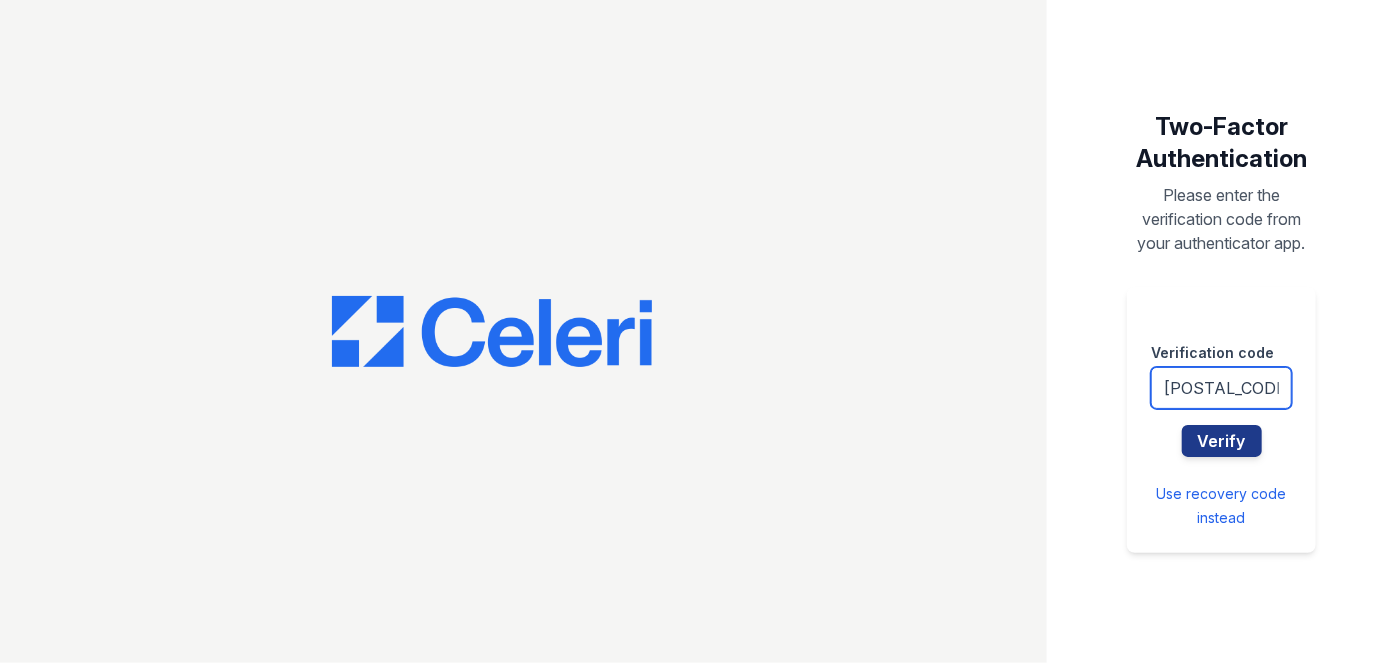 type on "[POSTAL_CODE]" 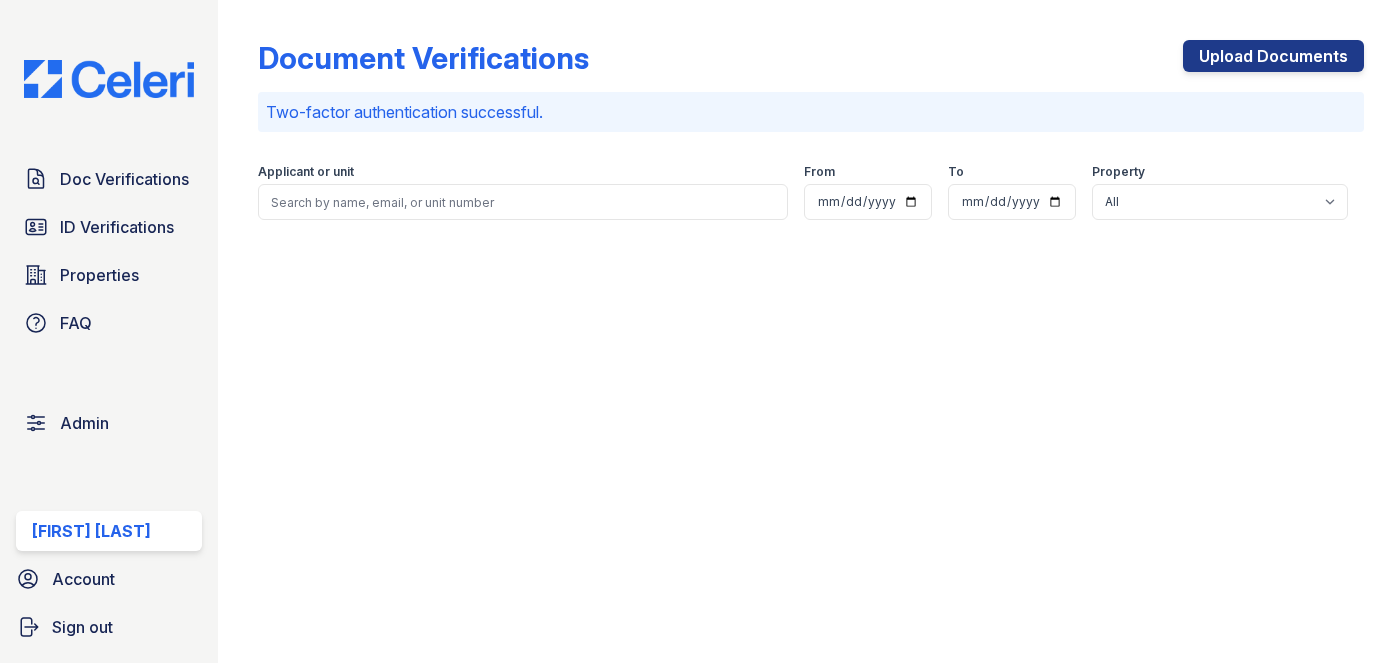 scroll, scrollTop: 0, scrollLeft: 0, axis: both 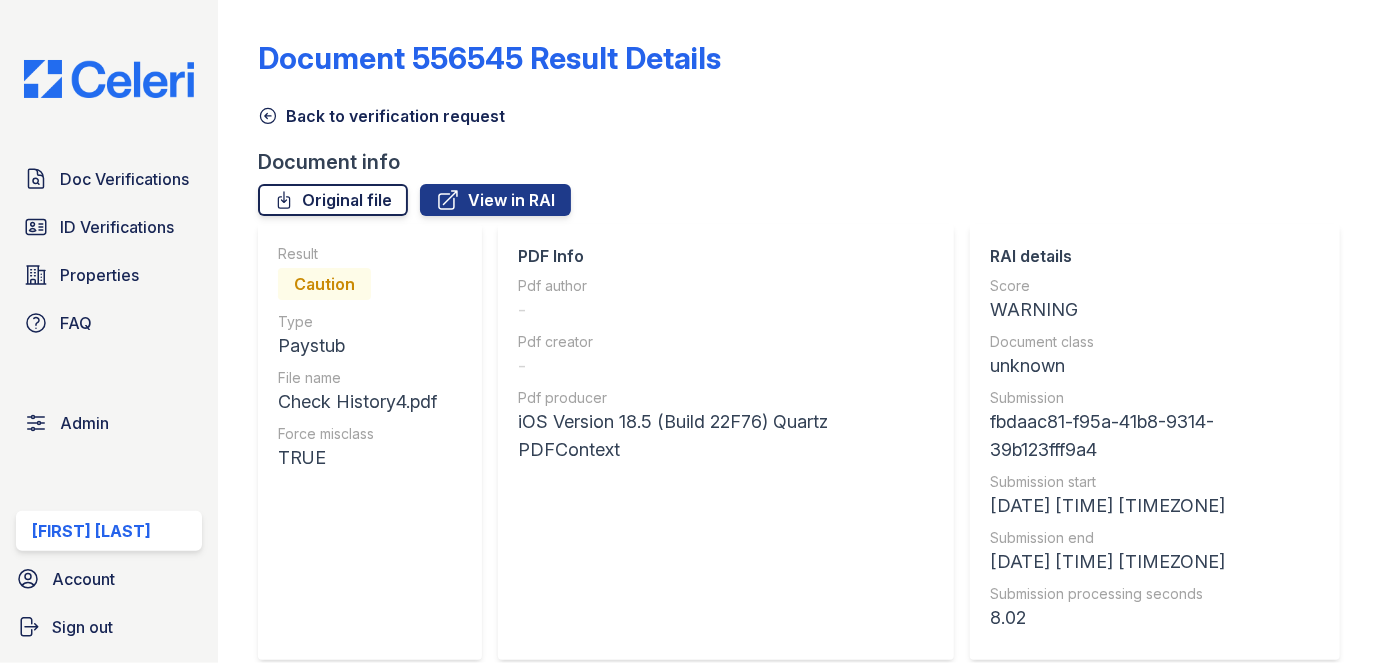 click on "Original file" at bounding box center [333, 200] 